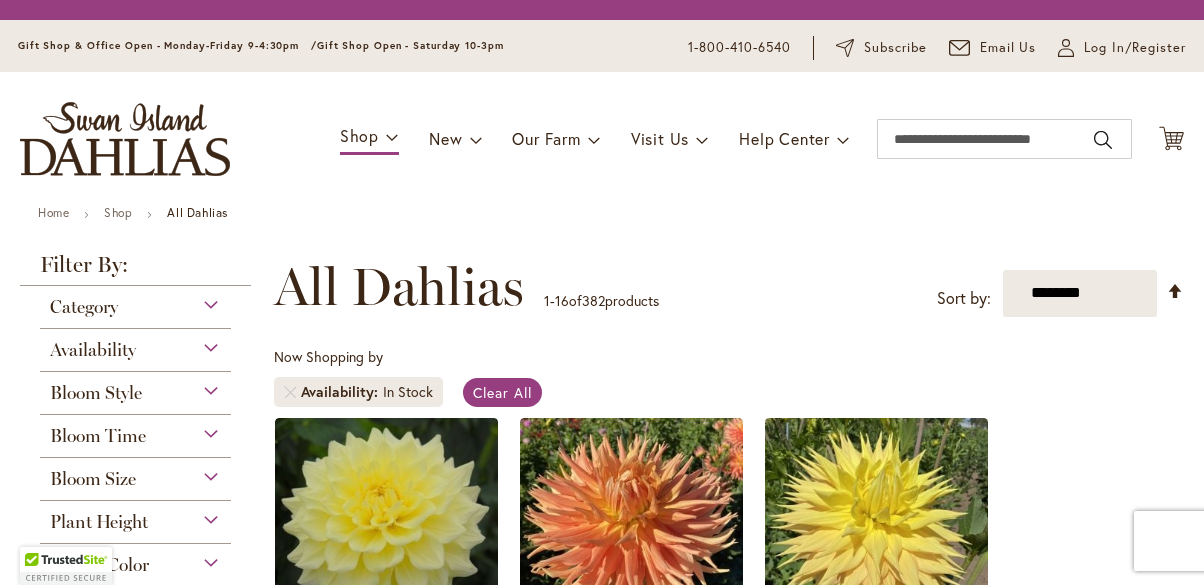 scroll, scrollTop: 0, scrollLeft: 0, axis: both 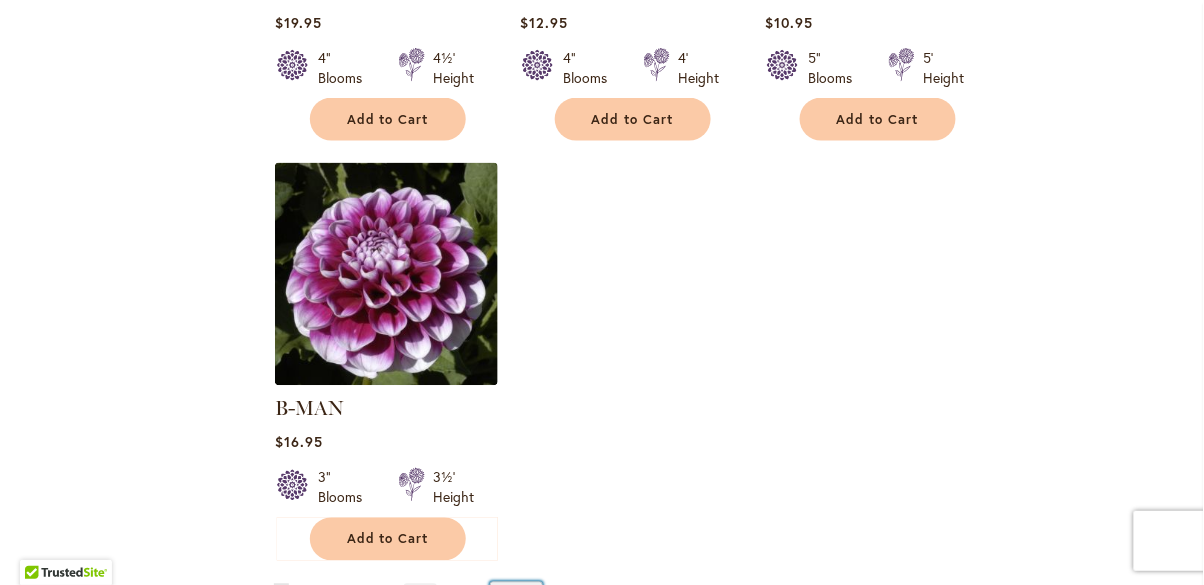 click on "**********" at bounding box center (724, -709) 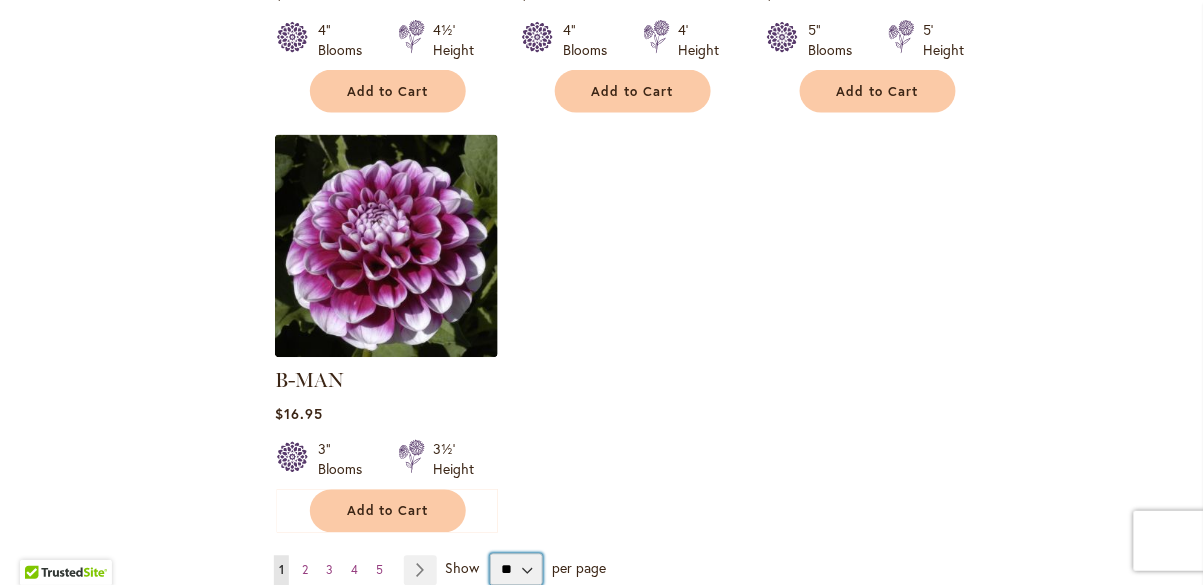 select on "**" 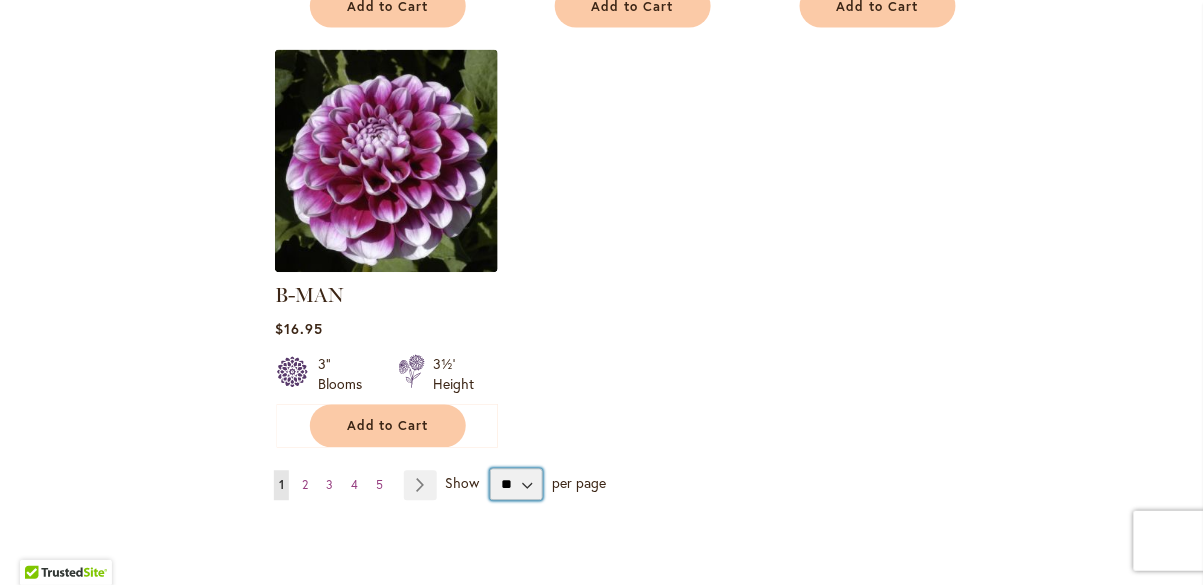 scroll, scrollTop: 2518, scrollLeft: 0, axis: vertical 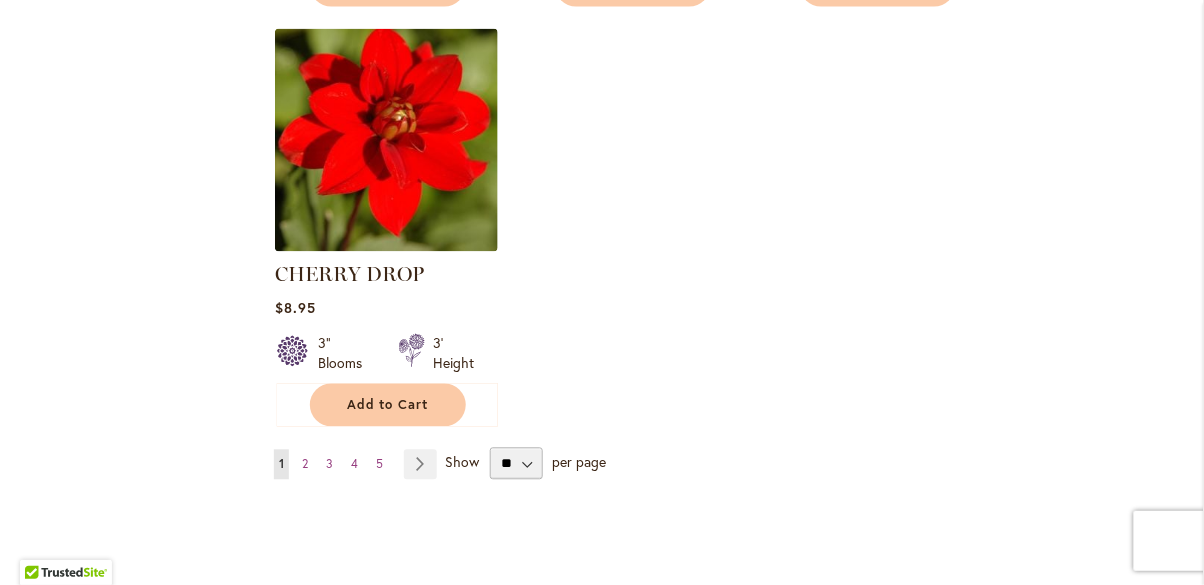 click on "Page
Next" at bounding box center (420, 465) 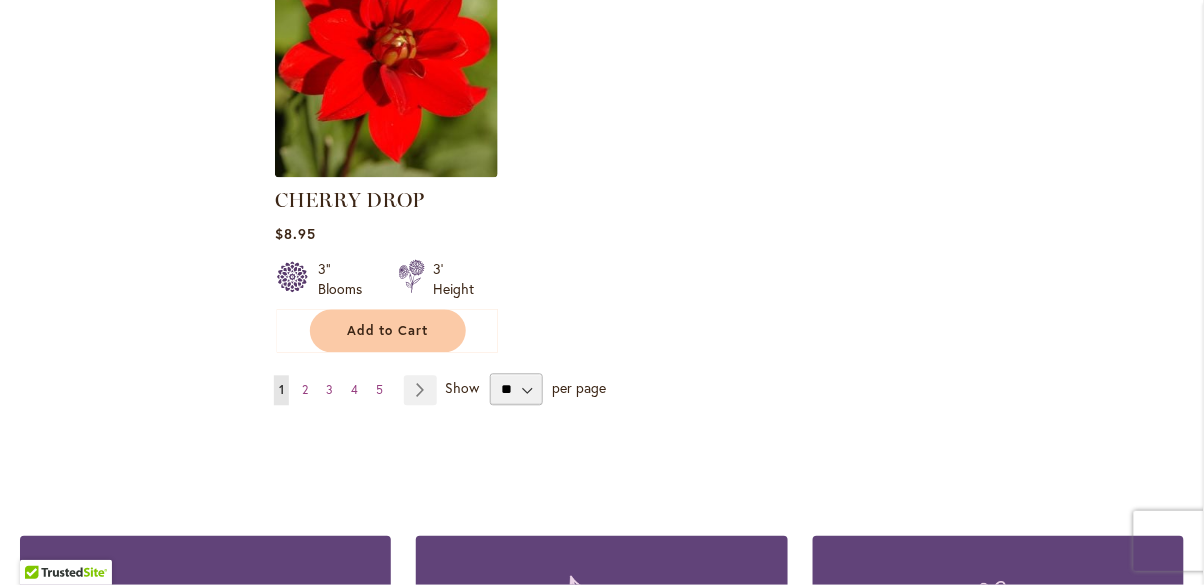 scroll, scrollTop: 9372, scrollLeft: 0, axis: vertical 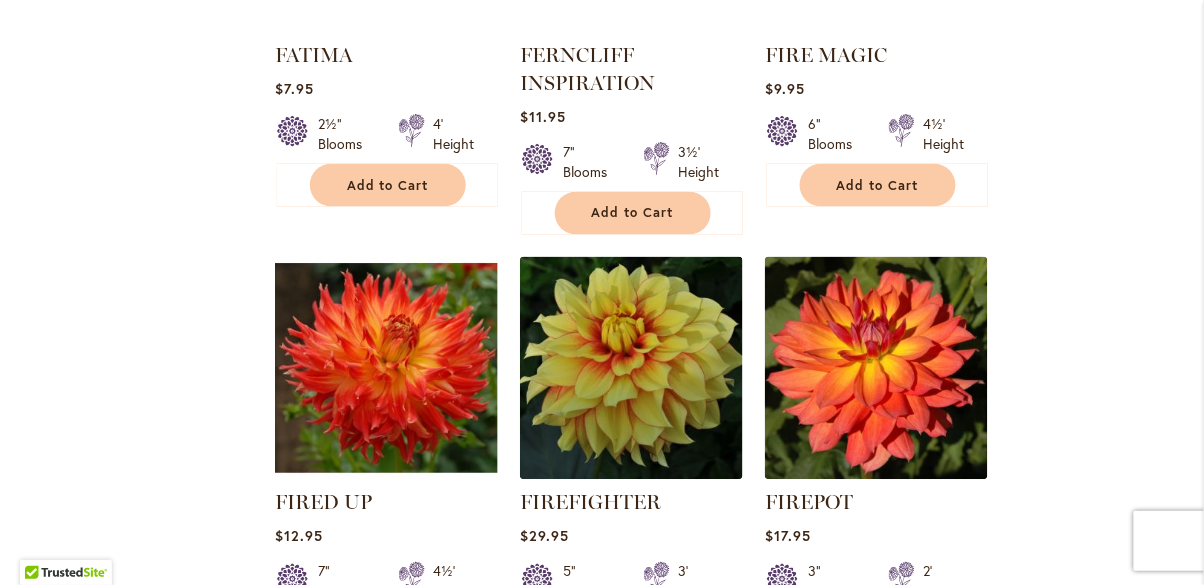 click on "CHERUBINO
Rating:
93%
1                  Review
$12.95
4" Blooms 4' Height Add to Cart" at bounding box center (729, -2336) 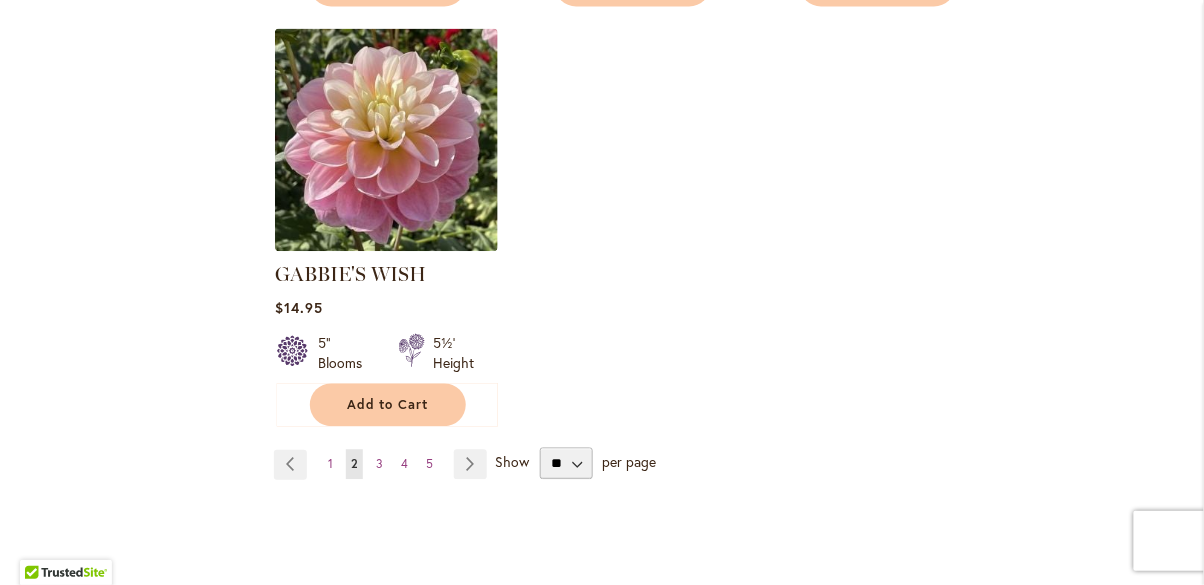 scroll, scrollTop: 9375, scrollLeft: 0, axis: vertical 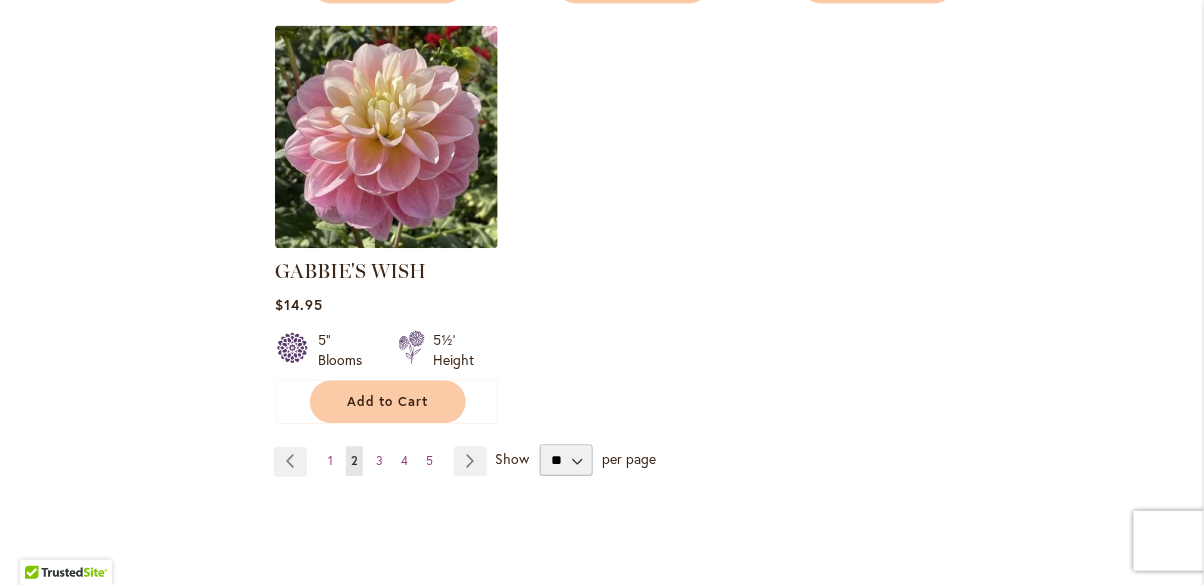 click on "Page
Next" at bounding box center [470, 462] 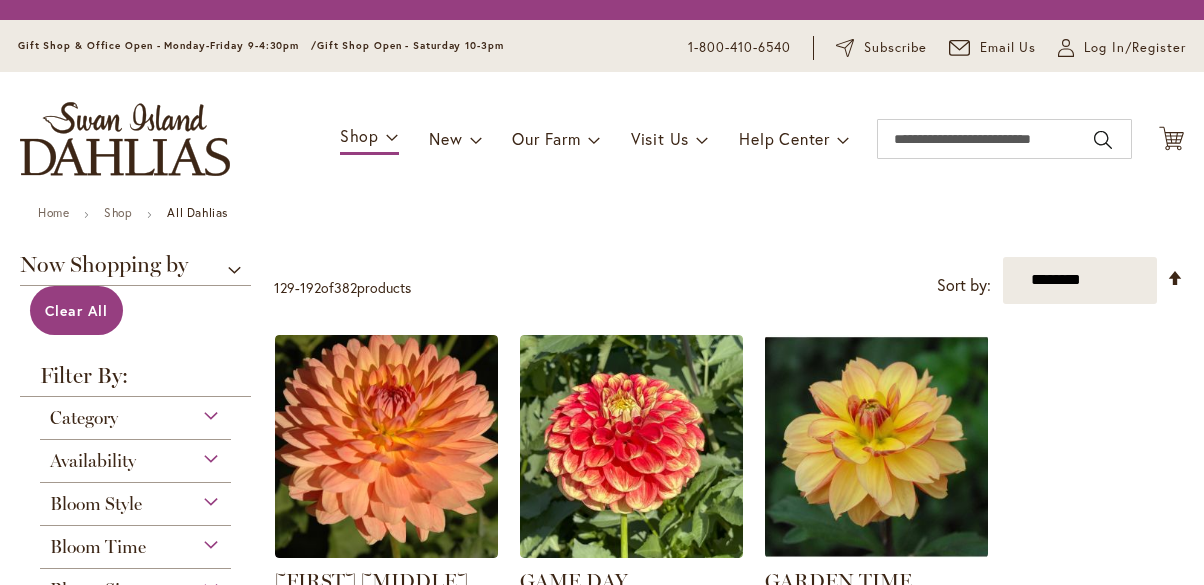 scroll, scrollTop: 0, scrollLeft: 0, axis: both 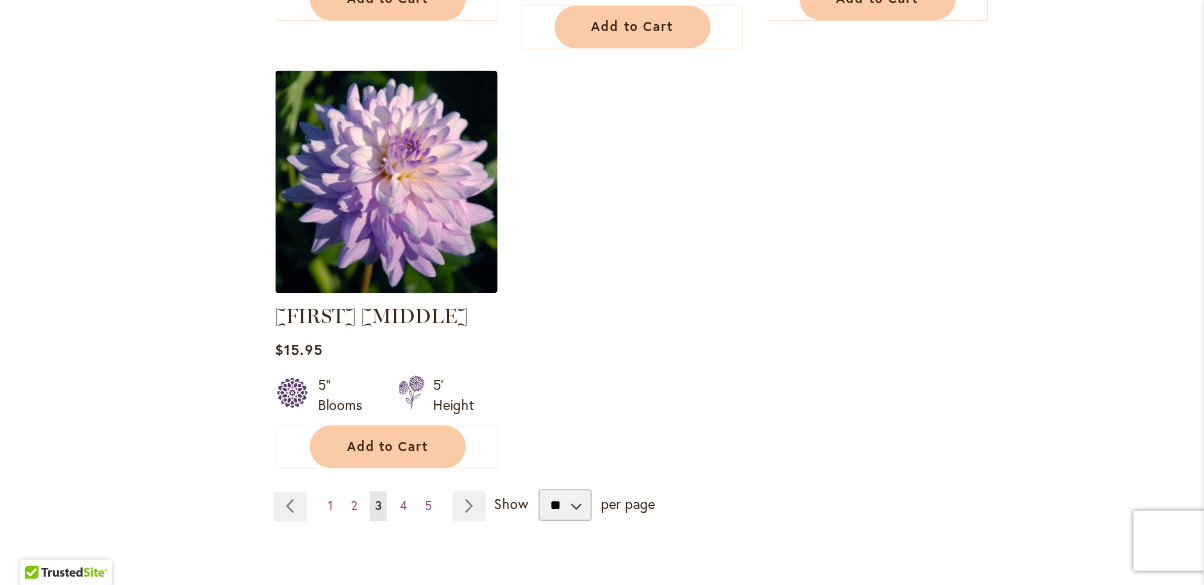 click on "Page
Next" at bounding box center [469, 507] 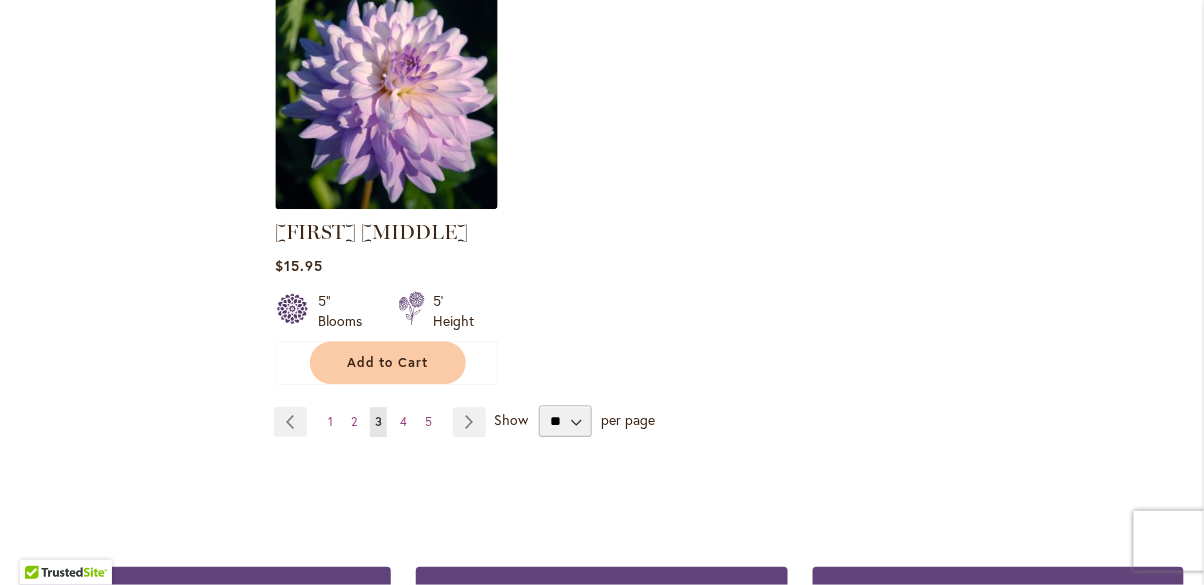 scroll, scrollTop: 9482, scrollLeft: 0, axis: vertical 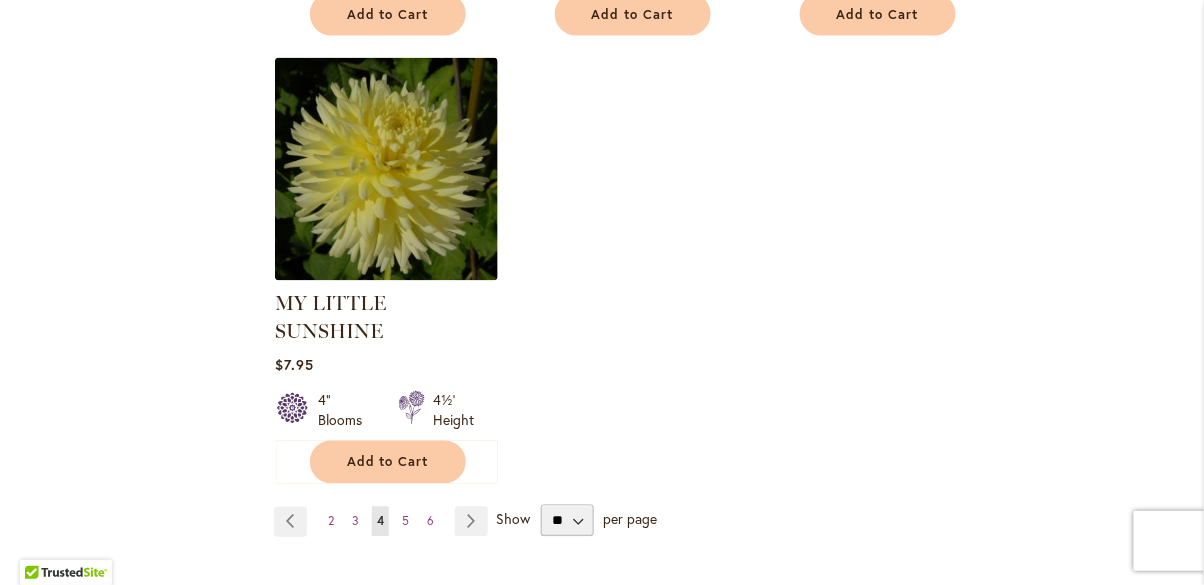 click on "Page
Next" at bounding box center [471, 522] 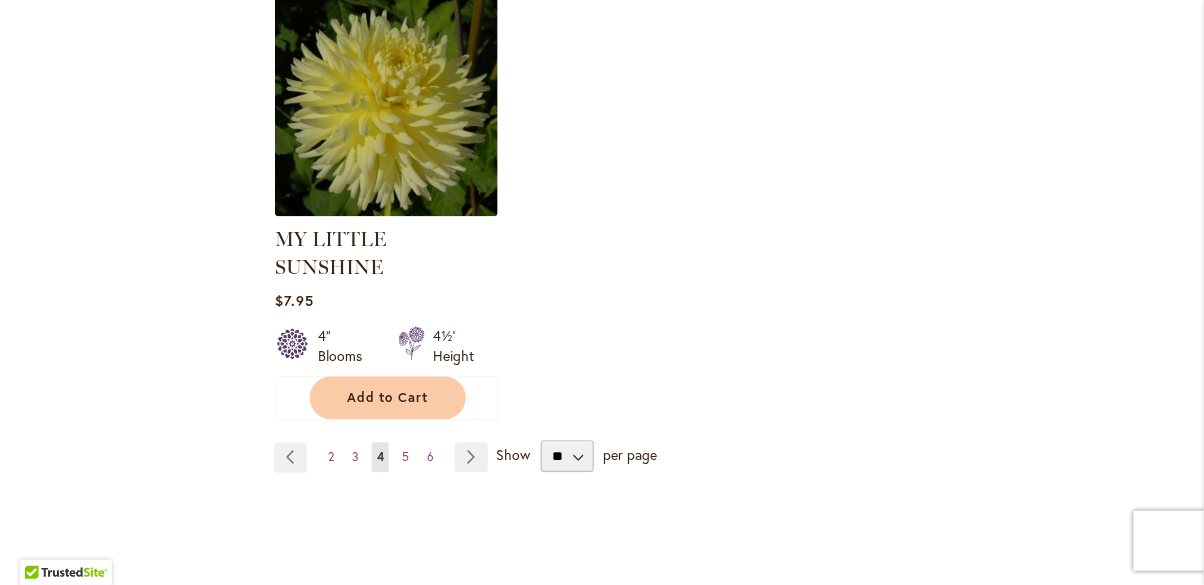 scroll, scrollTop: 9371, scrollLeft: 0, axis: vertical 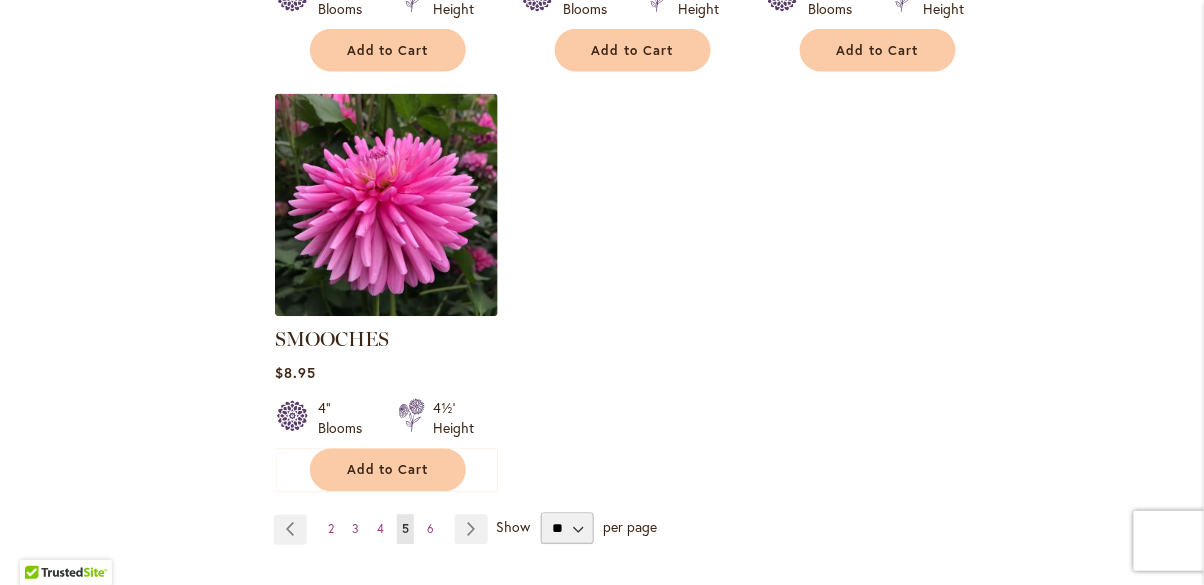 click on "Page
Next" at bounding box center (471, 530) 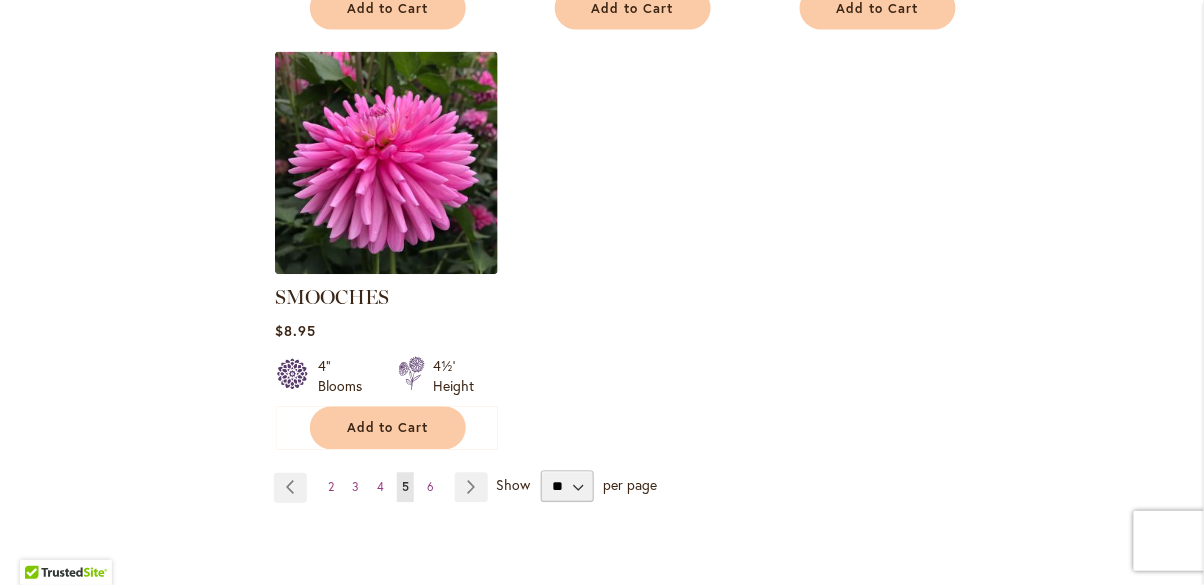 scroll, scrollTop: 9391, scrollLeft: 0, axis: vertical 